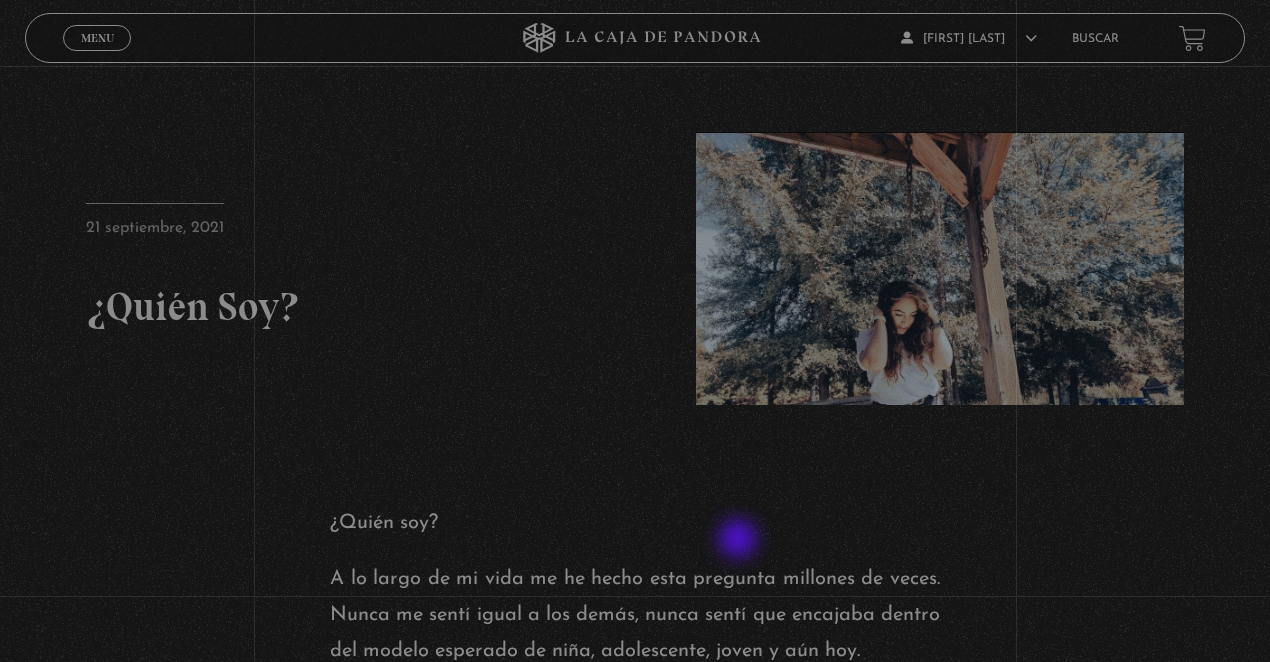 scroll, scrollTop: 0, scrollLeft: 0, axis: both 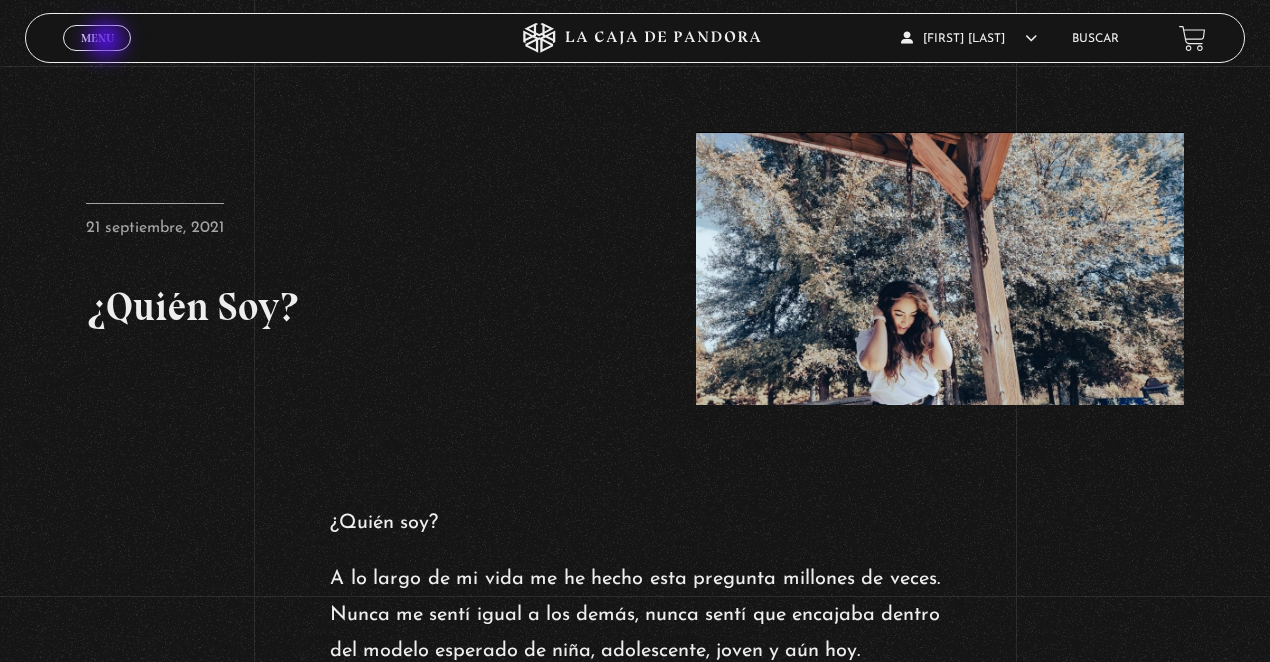 click on "Menu" at bounding box center (97, 38) 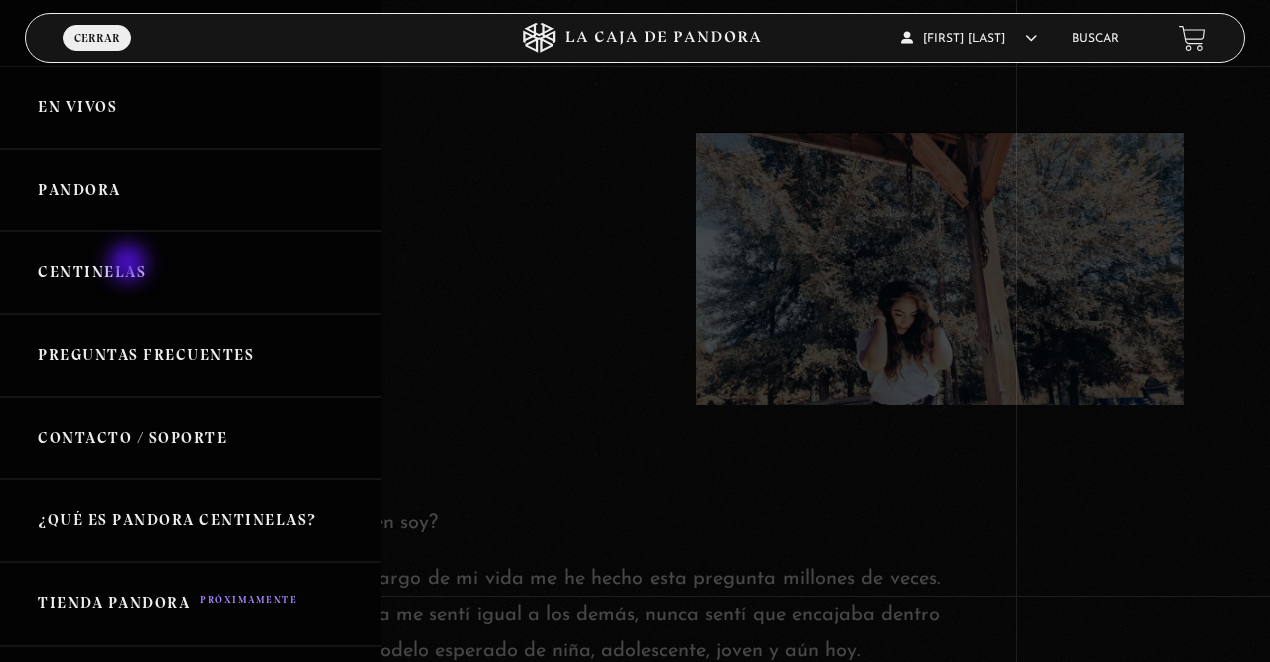 click on "Centinelas" at bounding box center (190, 272) 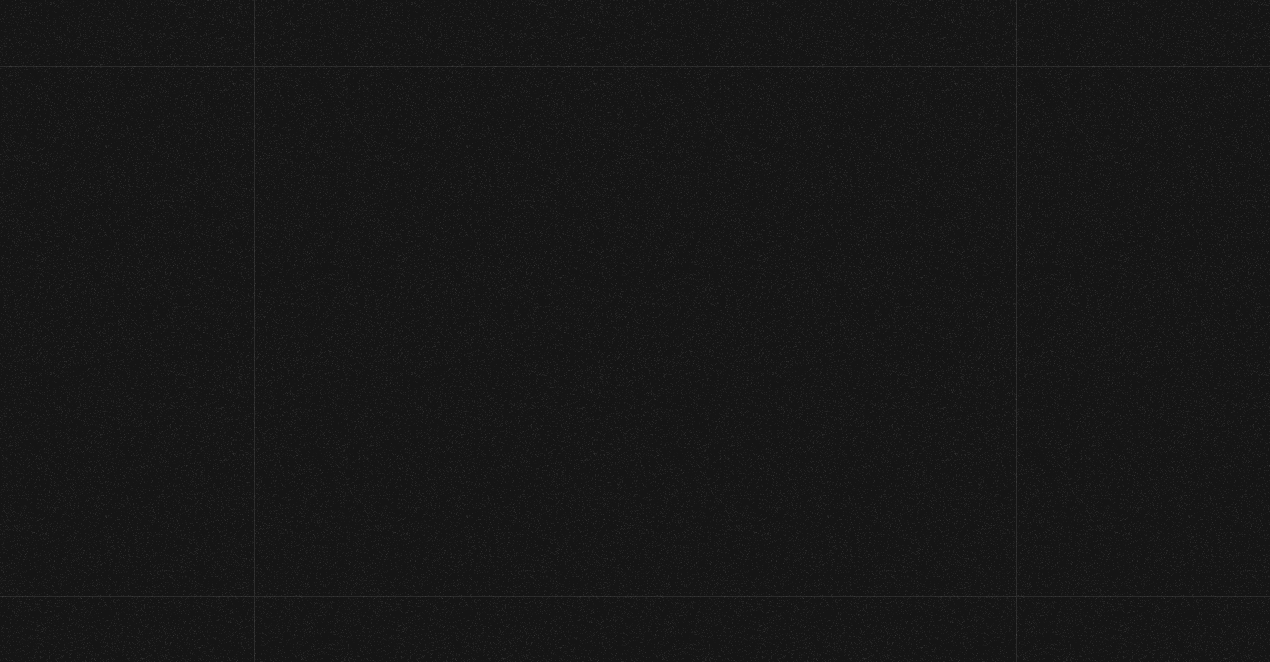 scroll, scrollTop: 0, scrollLeft: 0, axis: both 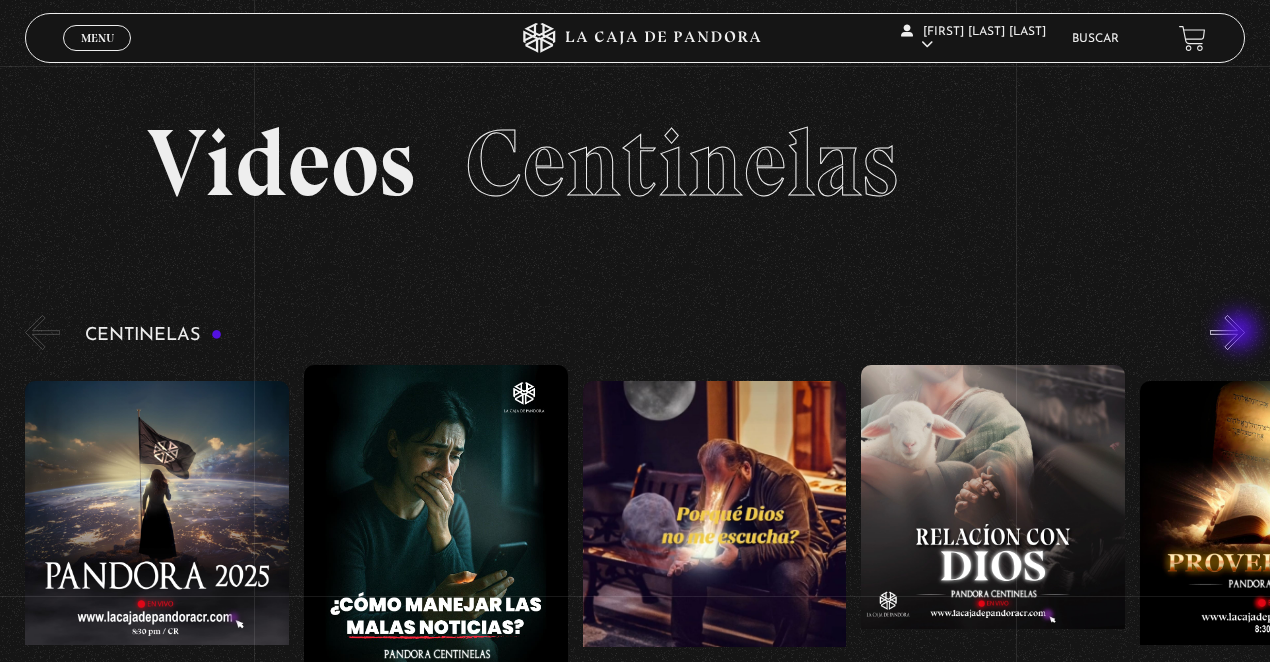 click on "»" at bounding box center [1227, 332] 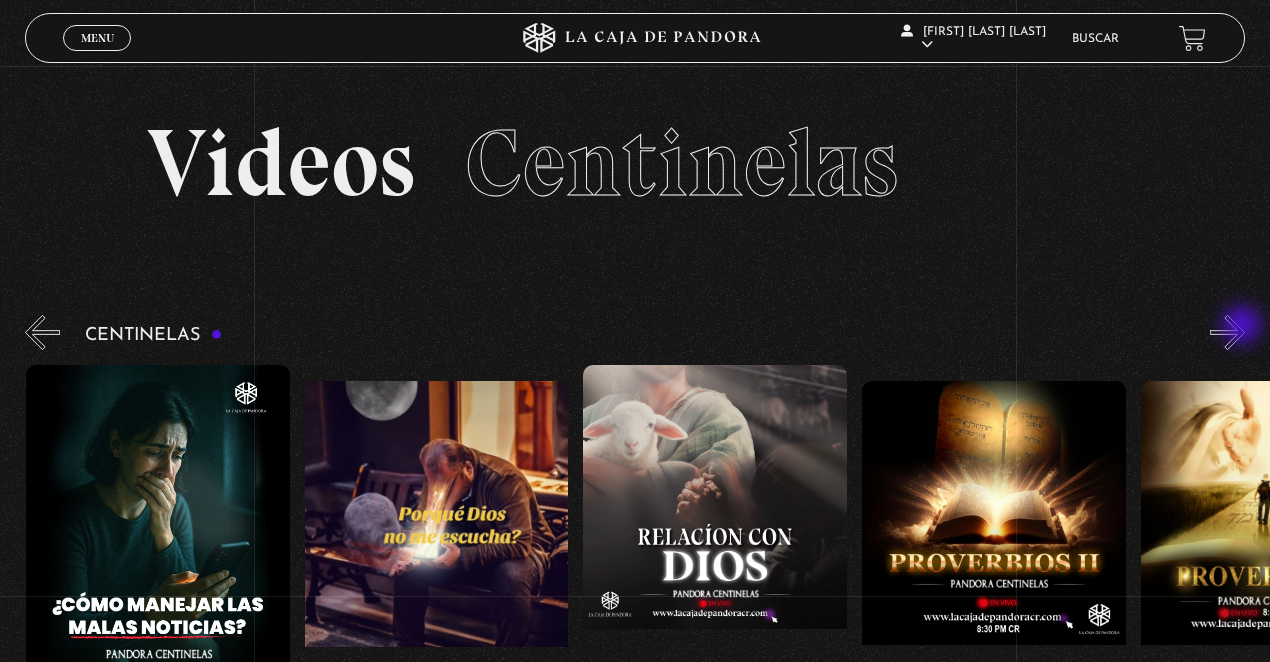 click on "»" at bounding box center [1227, 332] 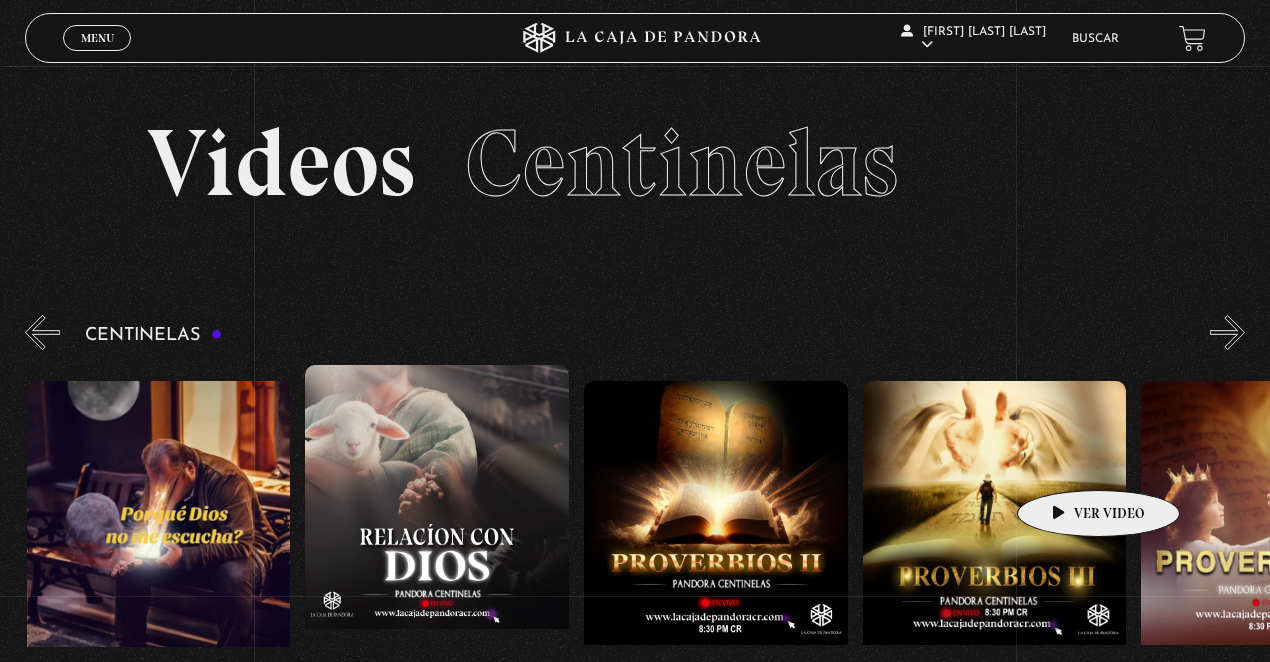 scroll, scrollTop: 0, scrollLeft: 557, axis: horizontal 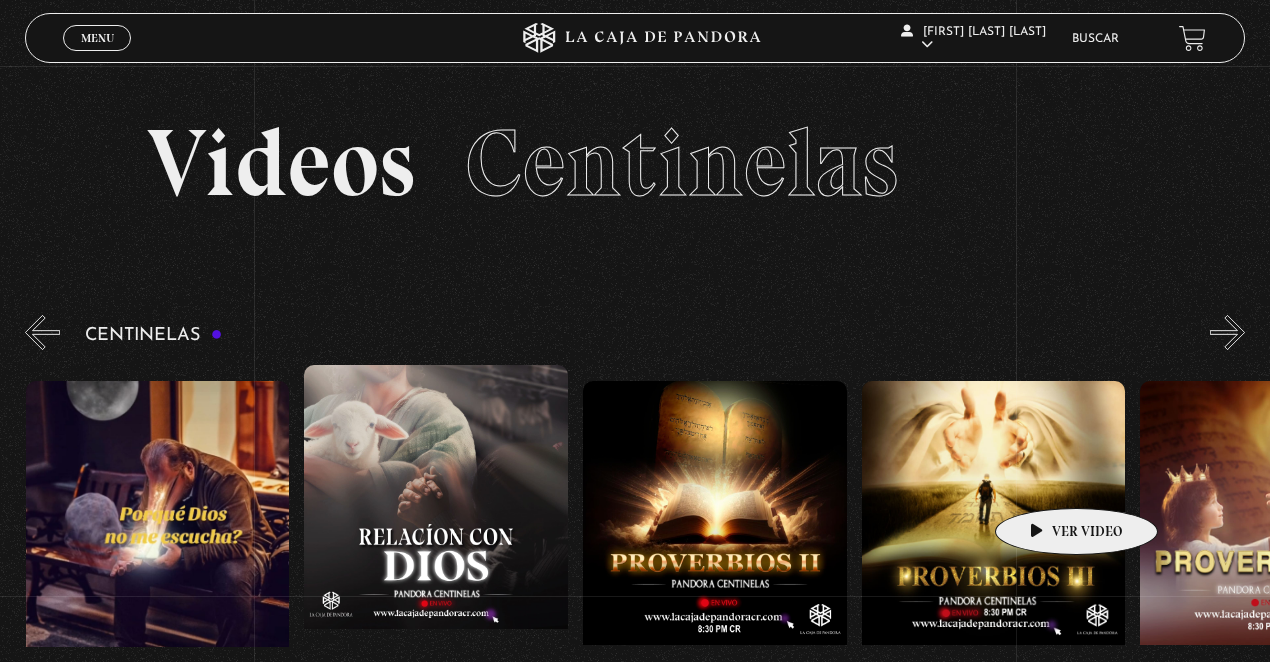 click at bounding box center (994, 561) 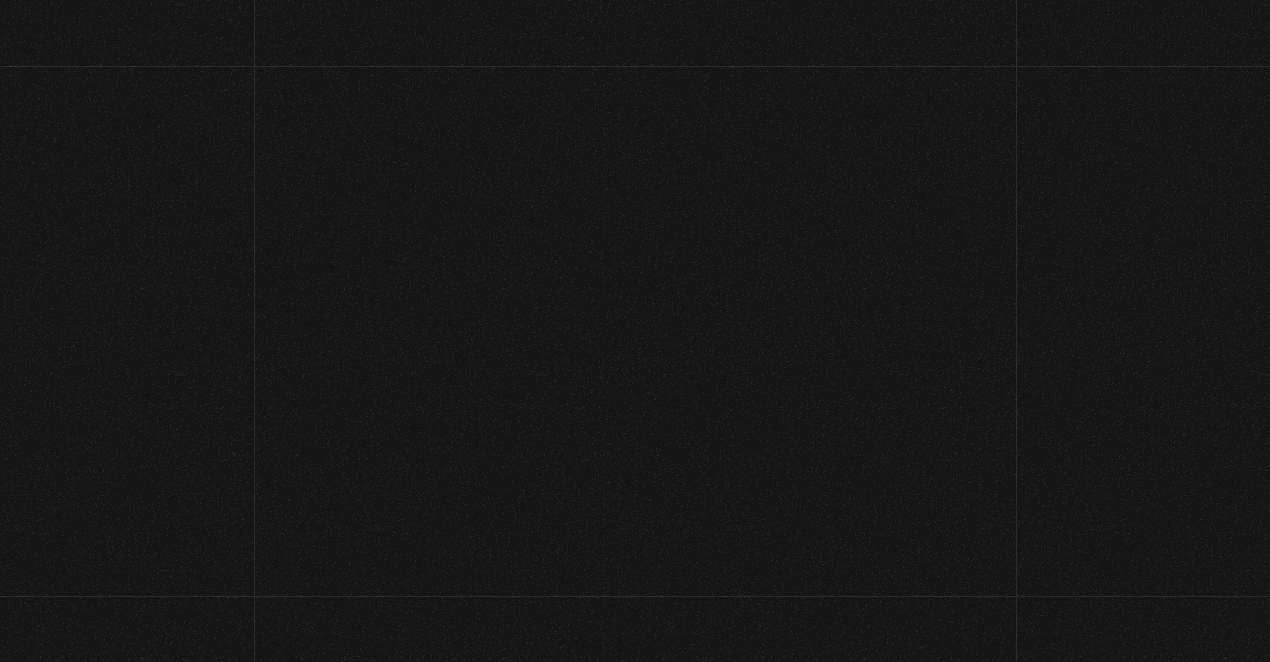 scroll, scrollTop: 0, scrollLeft: 0, axis: both 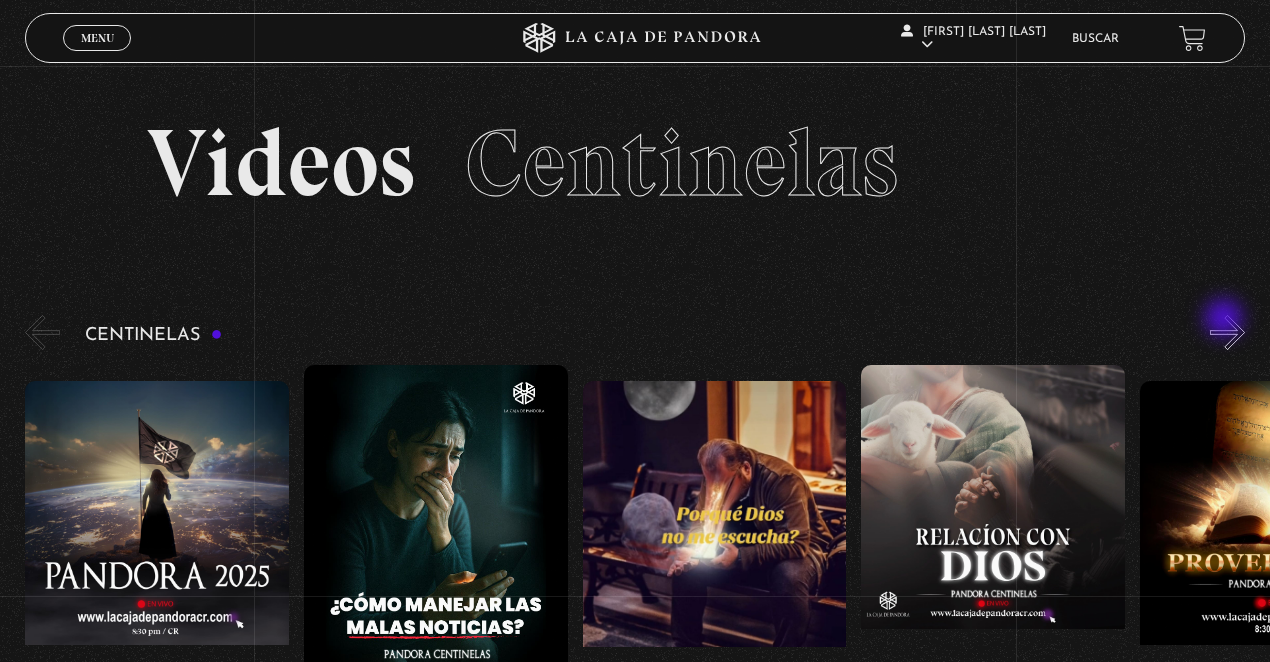 click on "»" at bounding box center [1227, 332] 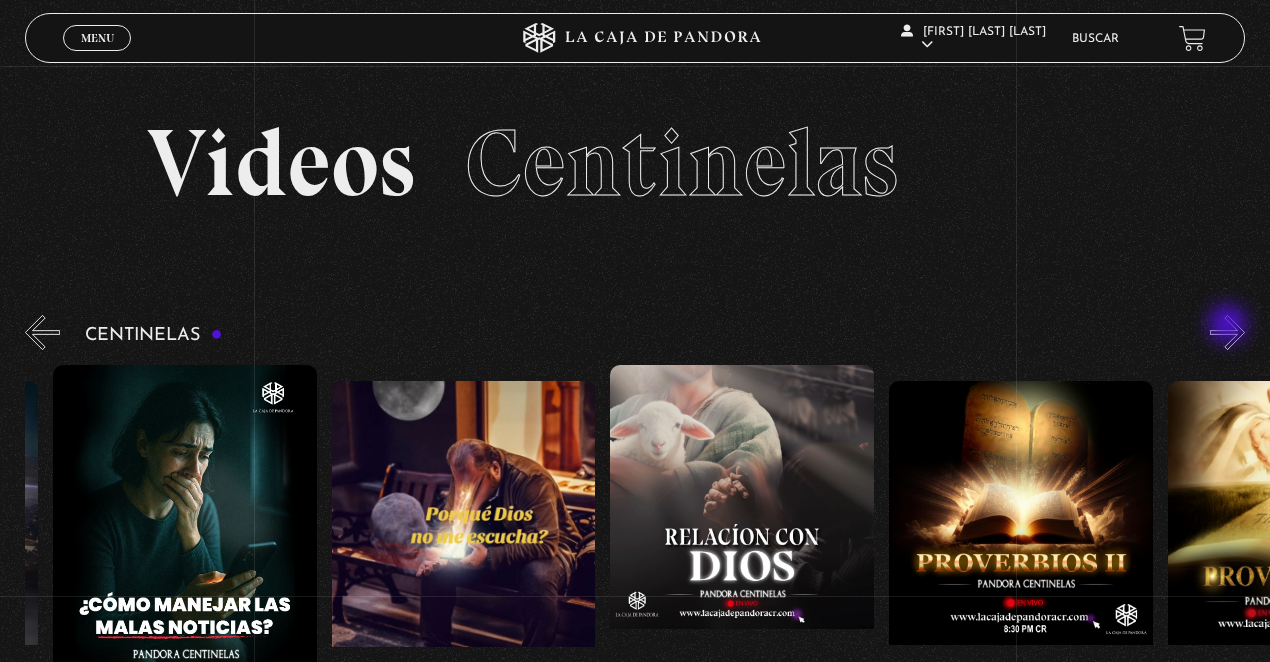 click on "»" at bounding box center (1227, 332) 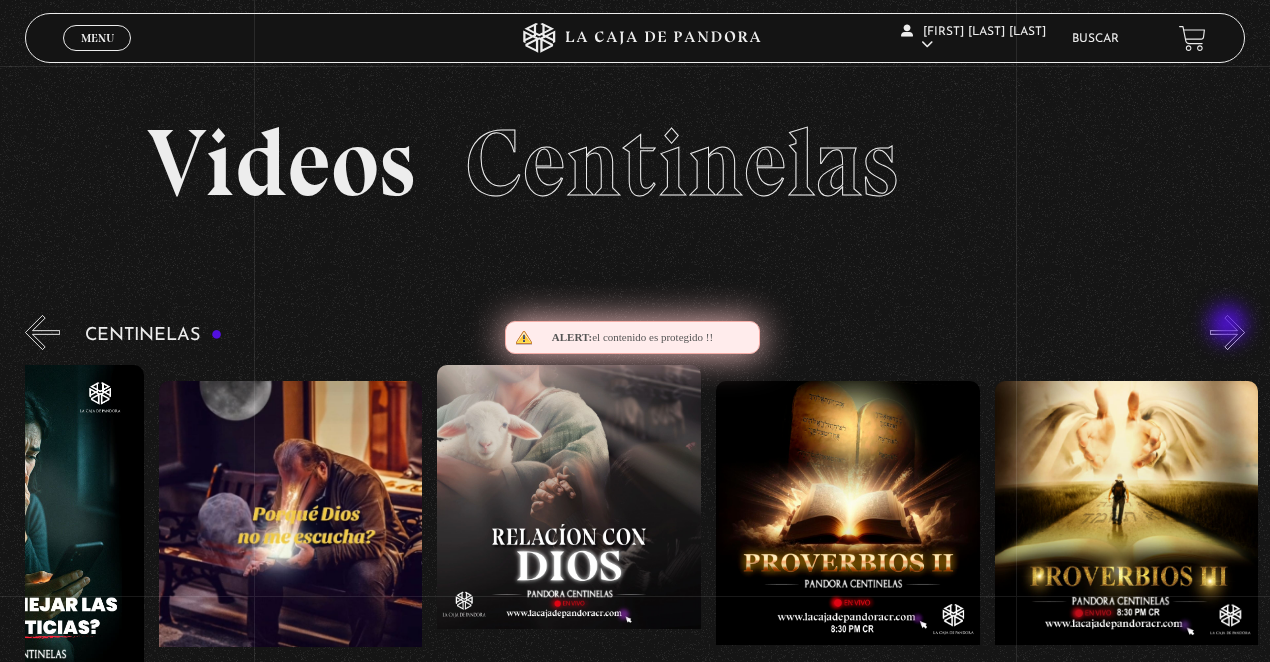 click on "»" at bounding box center (1227, 332) 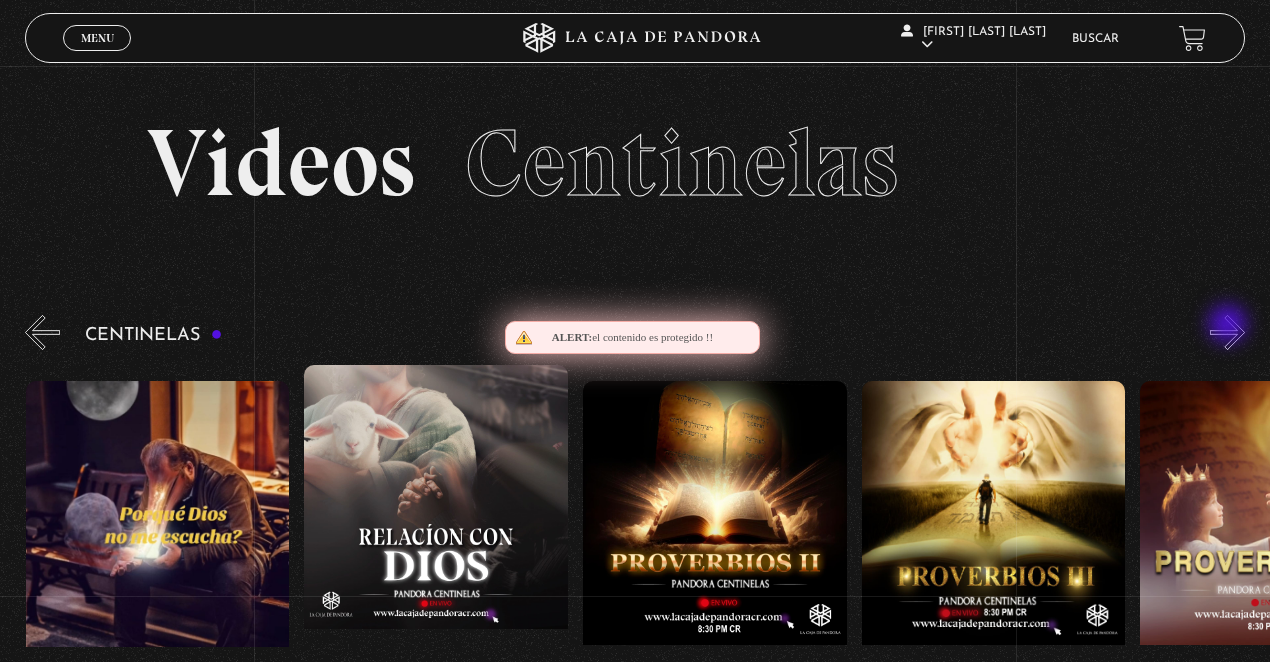 click on "»" at bounding box center (1227, 332) 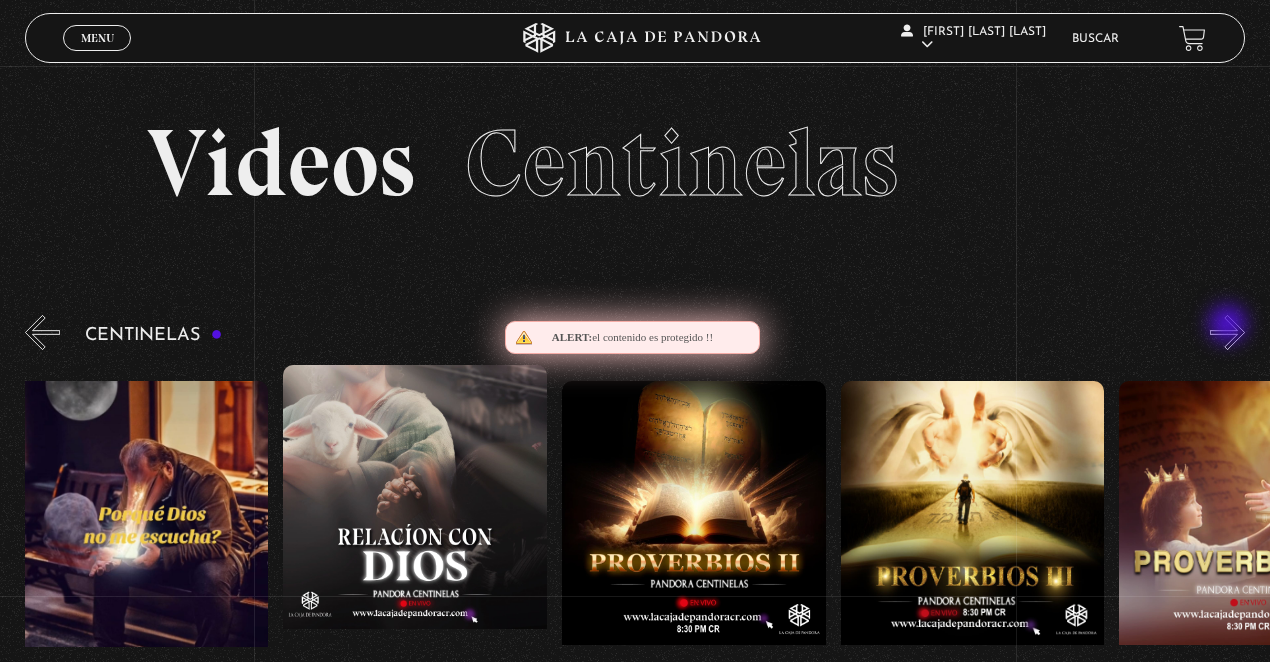 click on "»" at bounding box center (1227, 332) 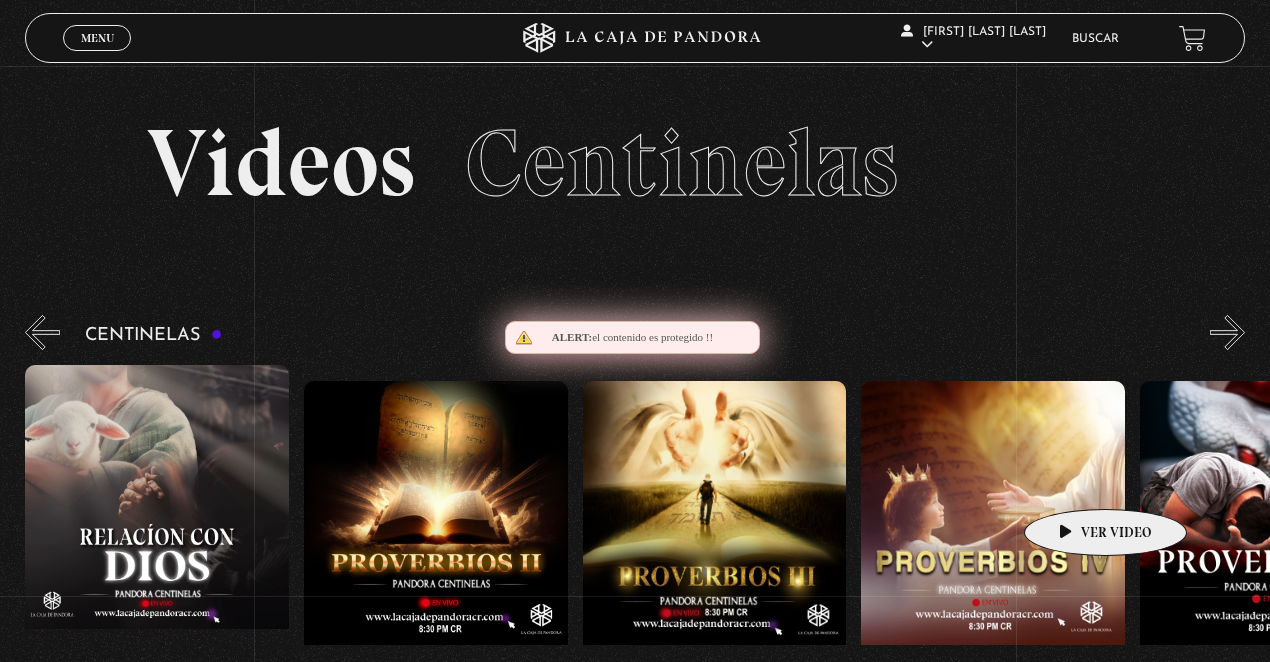 click at bounding box center [993, 561] 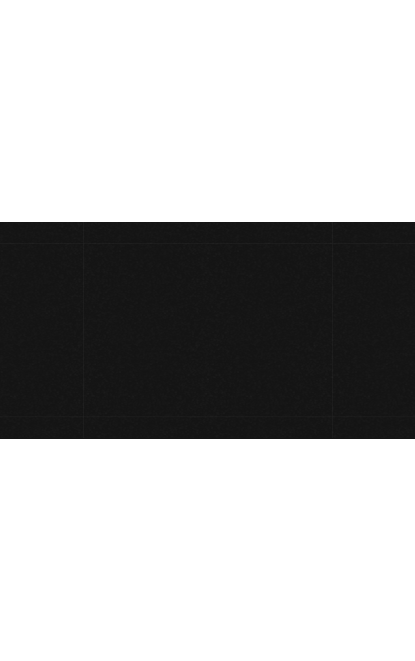 scroll, scrollTop: 0, scrollLeft: 0, axis: both 